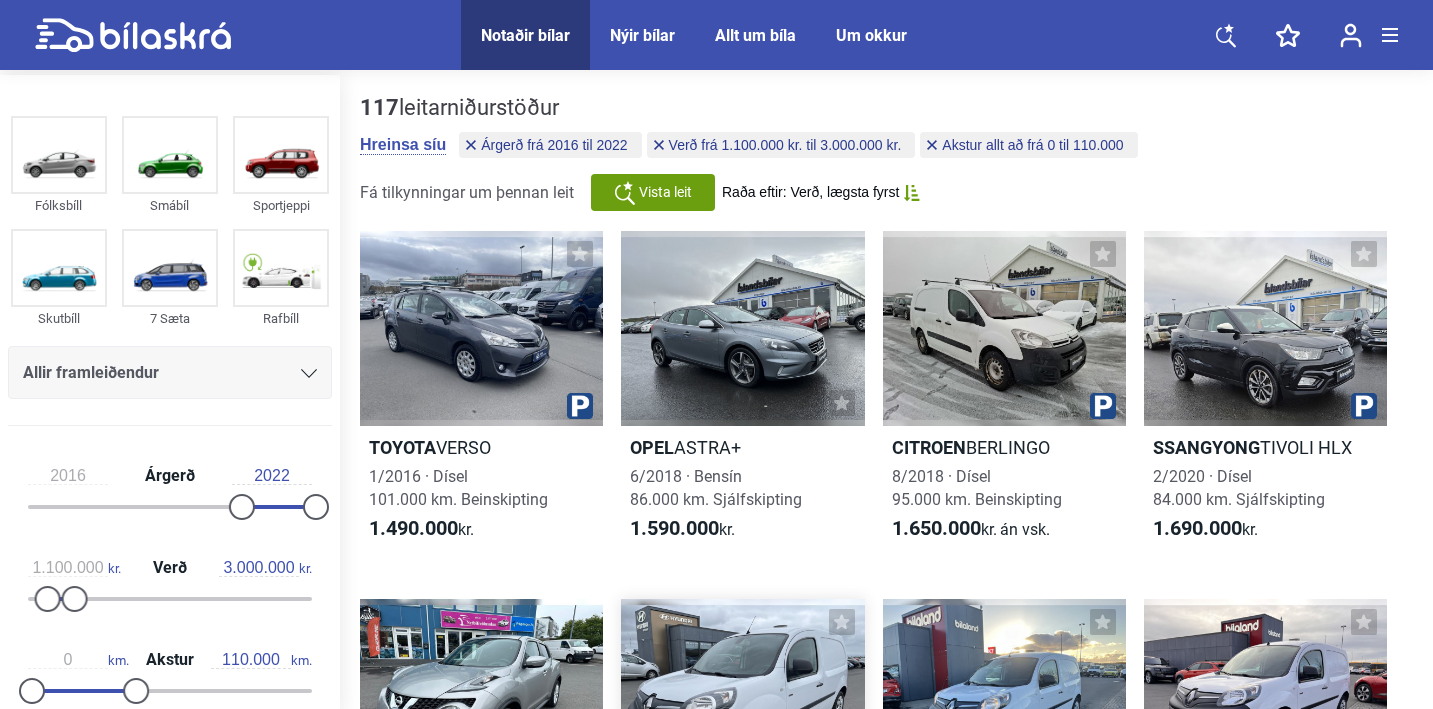 scroll, scrollTop: 488, scrollLeft: 0, axis: vertical 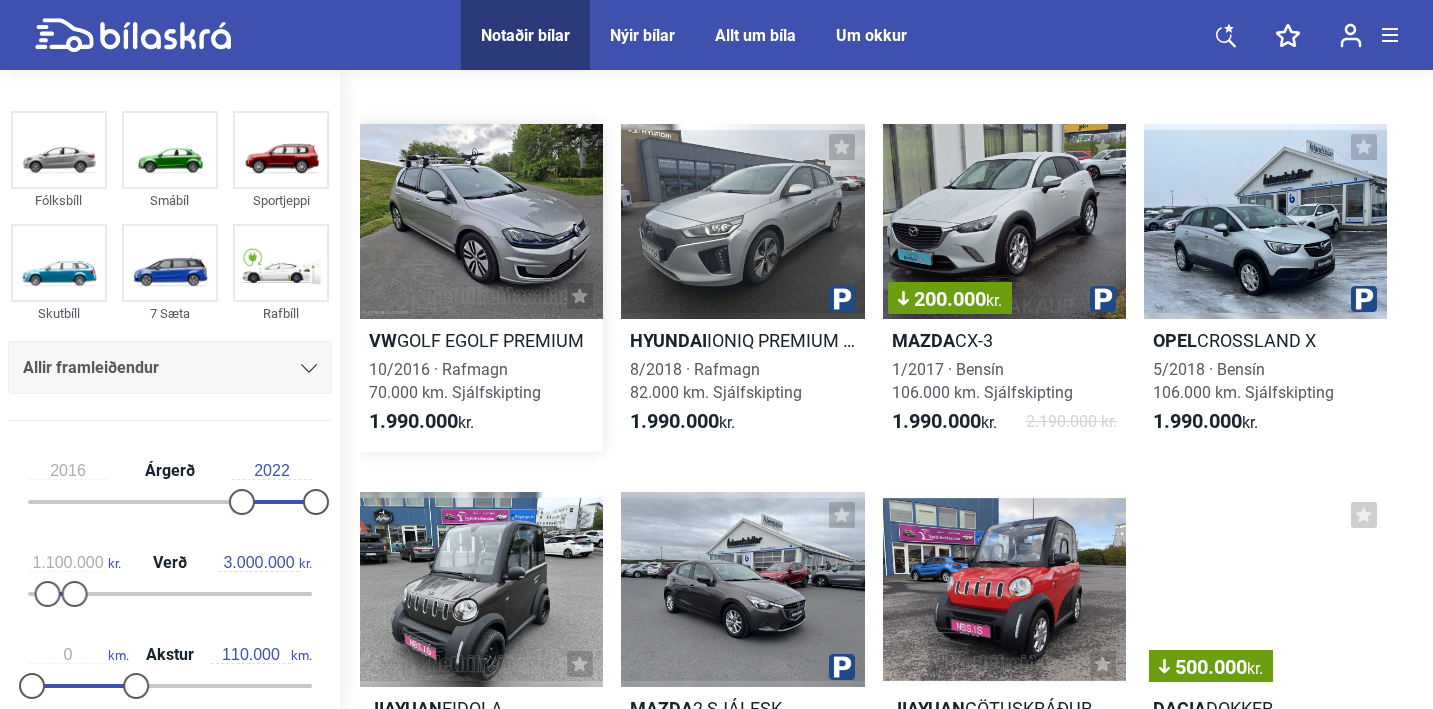 click at bounding box center [481, 221] 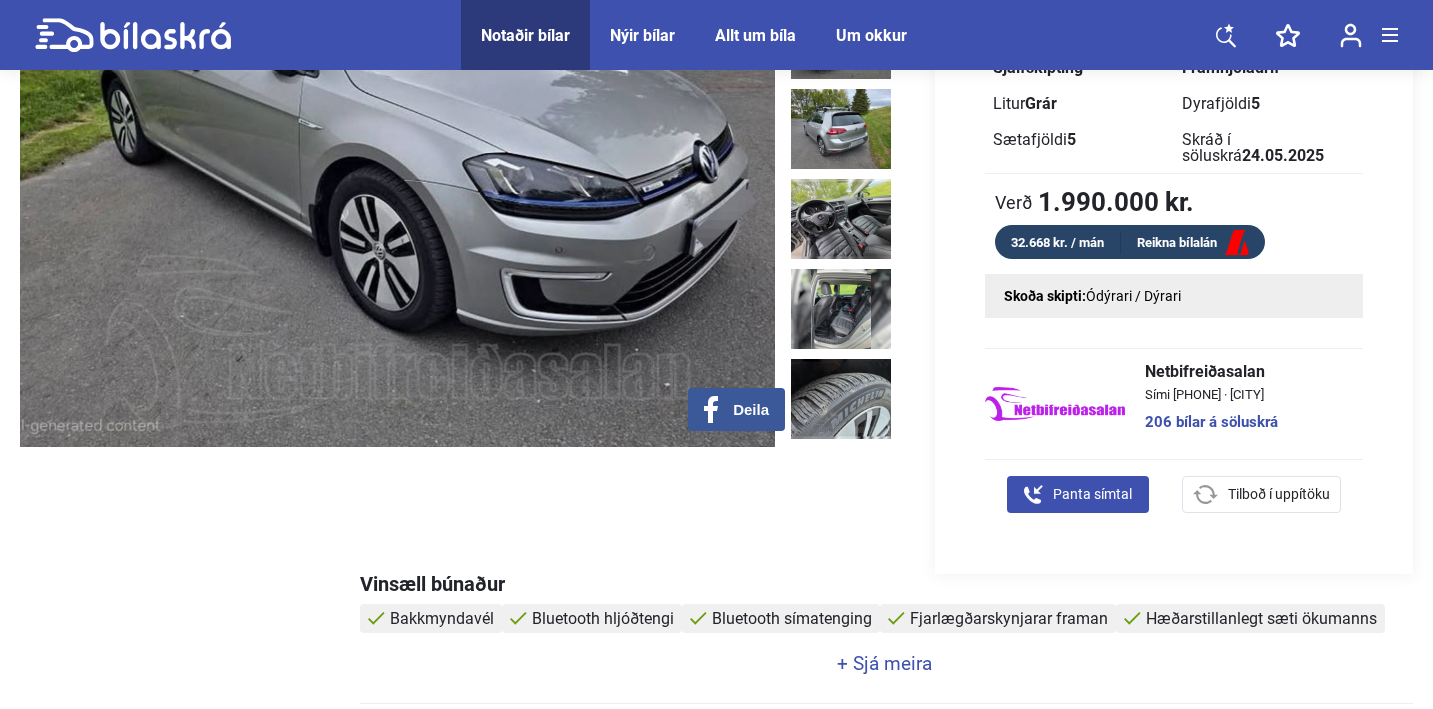 scroll, scrollTop: 331, scrollLeft: 0, axis: vertical 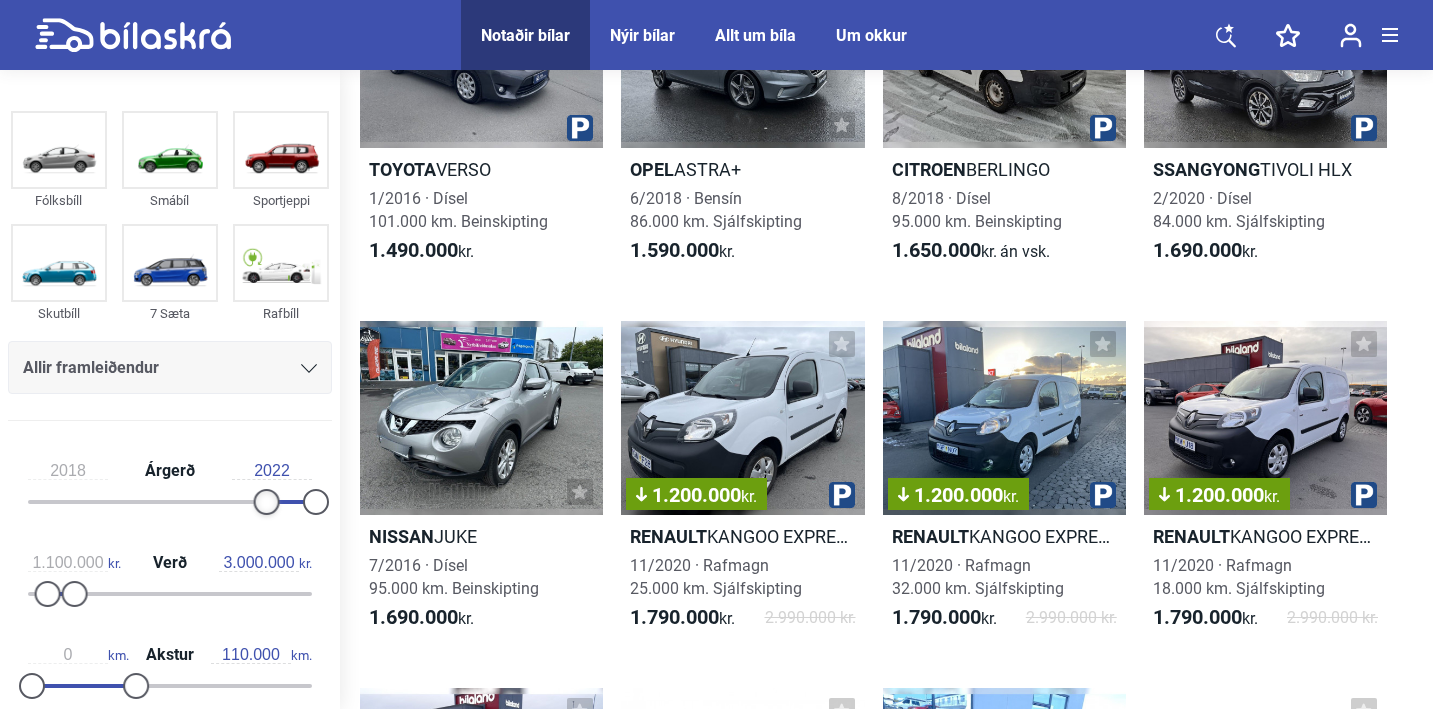 drag, startPoint x: 234, startPoint y: 506, endPoint x: 259, endPoint y: 501, distance: 25.495098 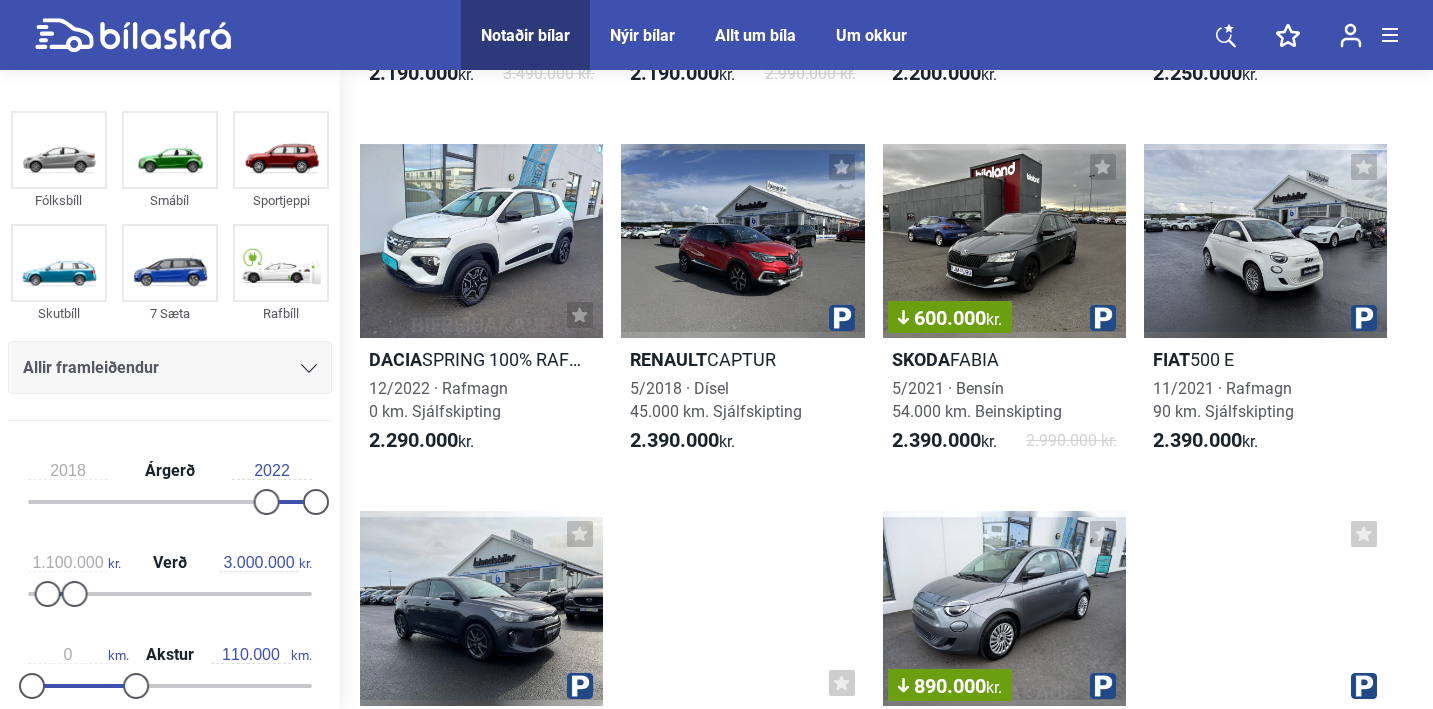 scroll, scrollTop: 2280, scrollLeft: 0, axis: vertical 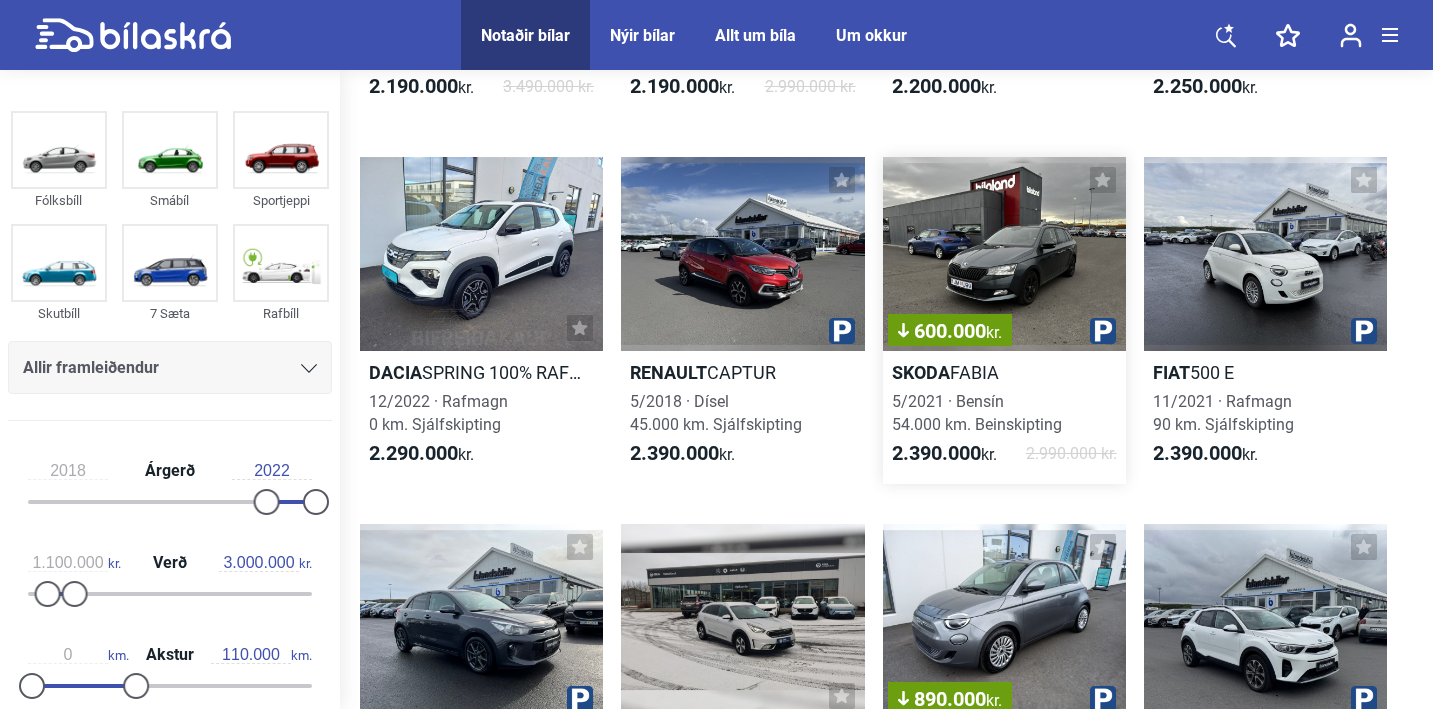 click on "600.000
kr." at bounding box center [1004, 254] 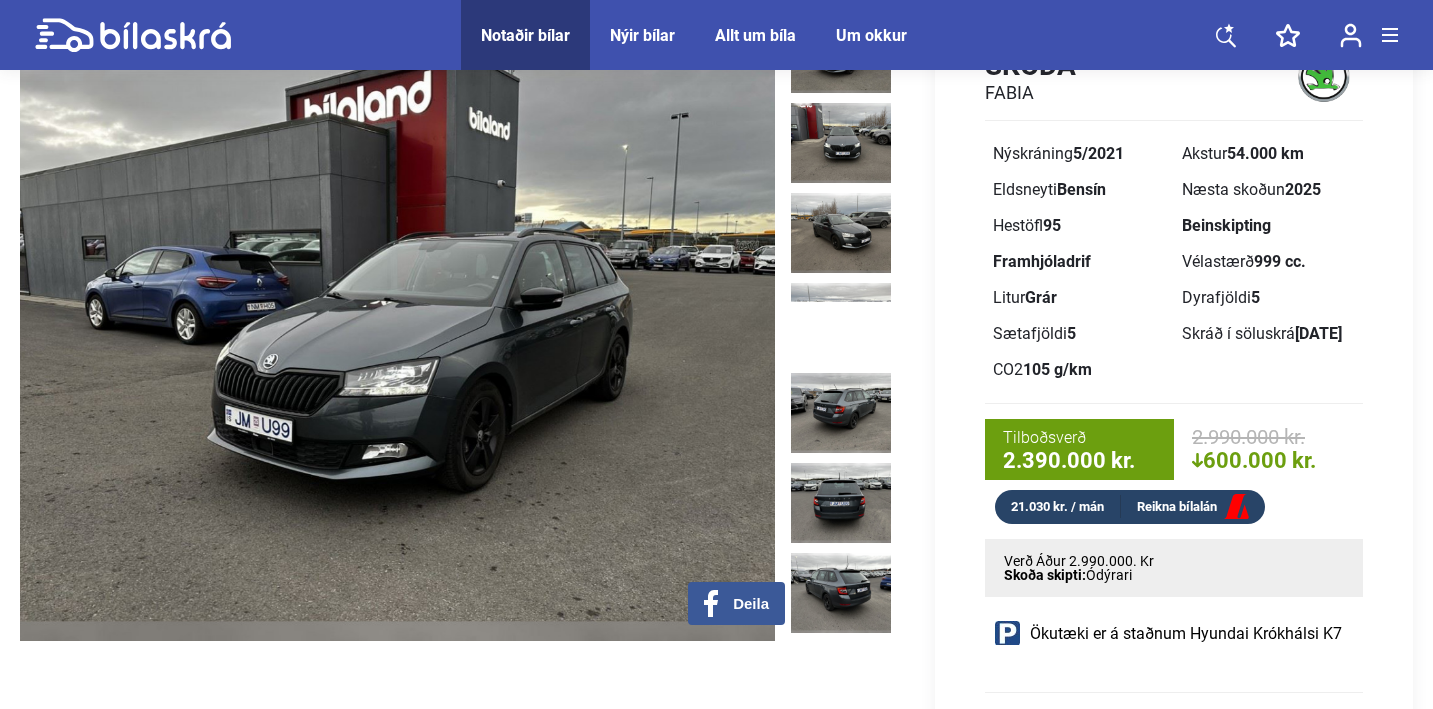 scroll, scrollTop: 147, scrollLeft: 0, axis: vertical 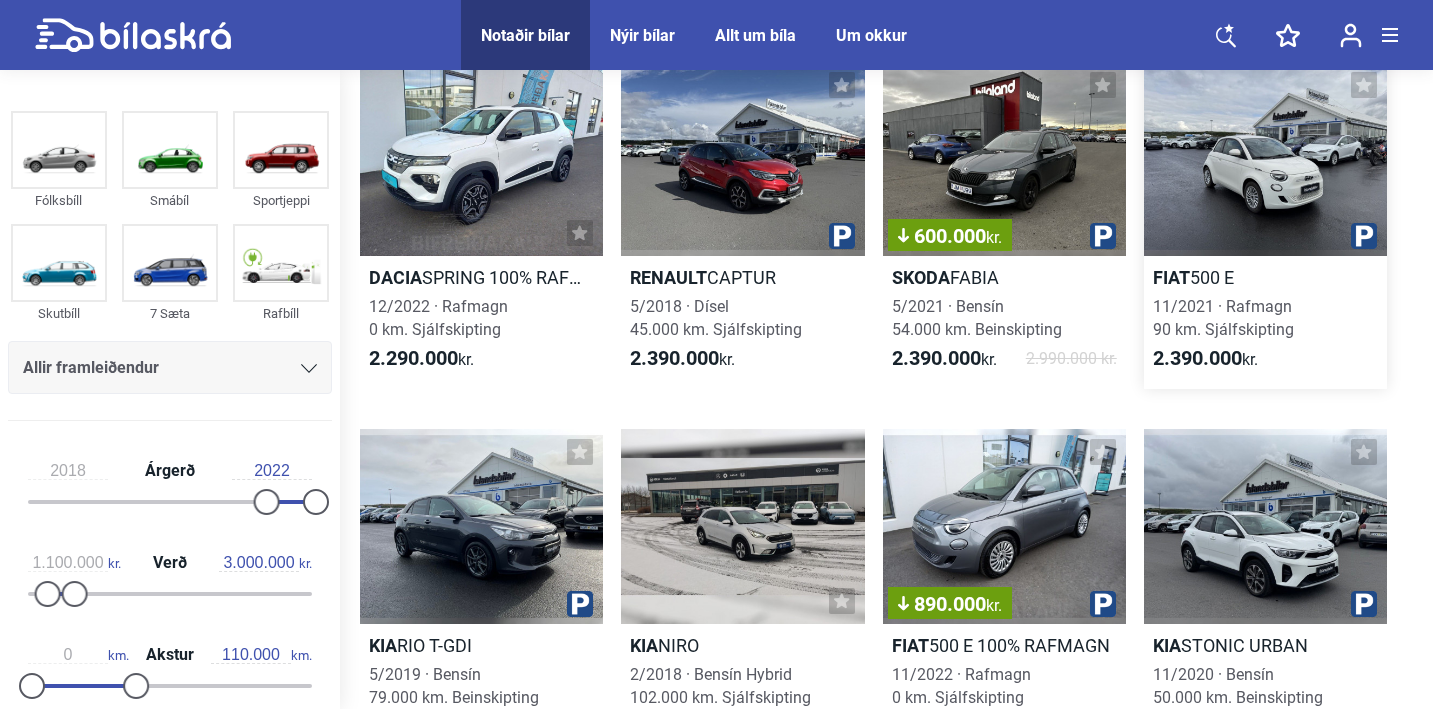 click at bounding box center [1265, 159] 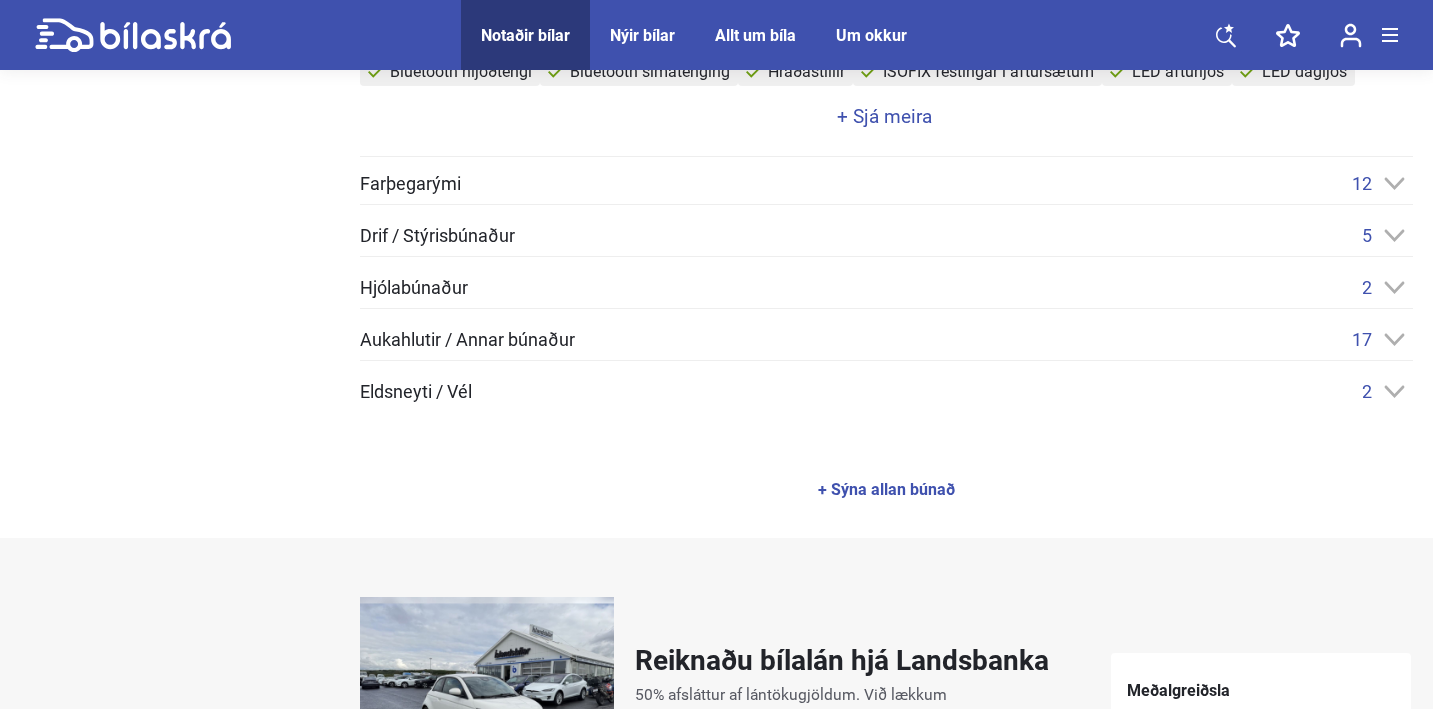 scroll, scrollTop: 918, scrollLeft: 0, axis: vertical 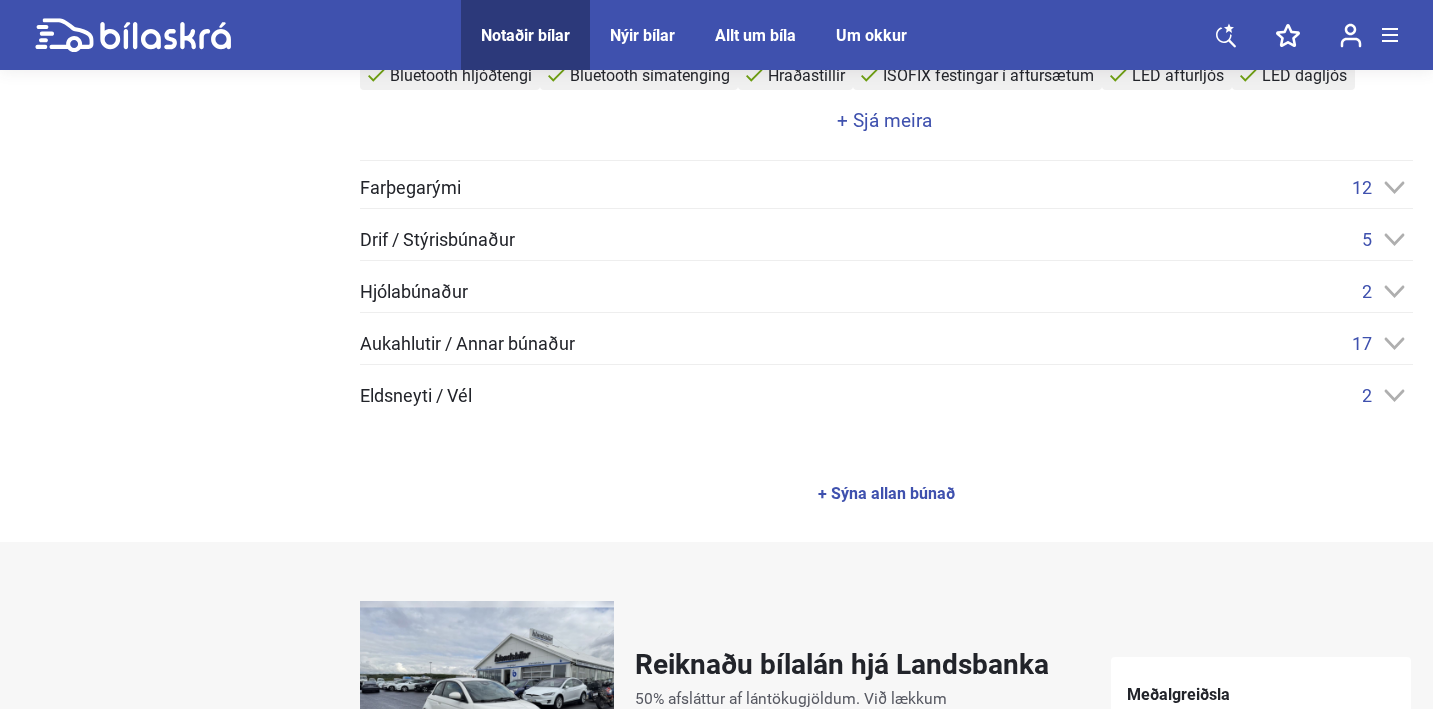 click on "2" at bounding box center [1382, 187] 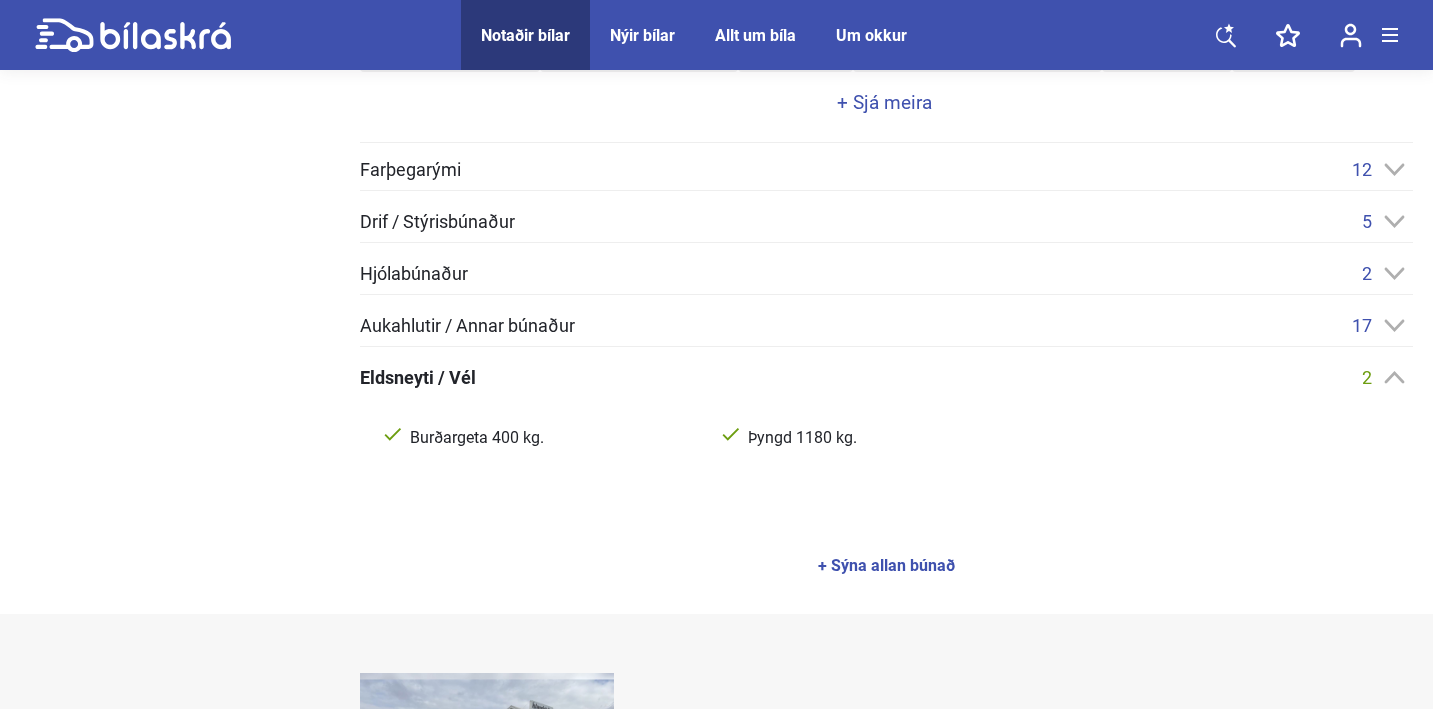 scroll, scrollTop: 979, scrollLeft: 0, axis: vertical 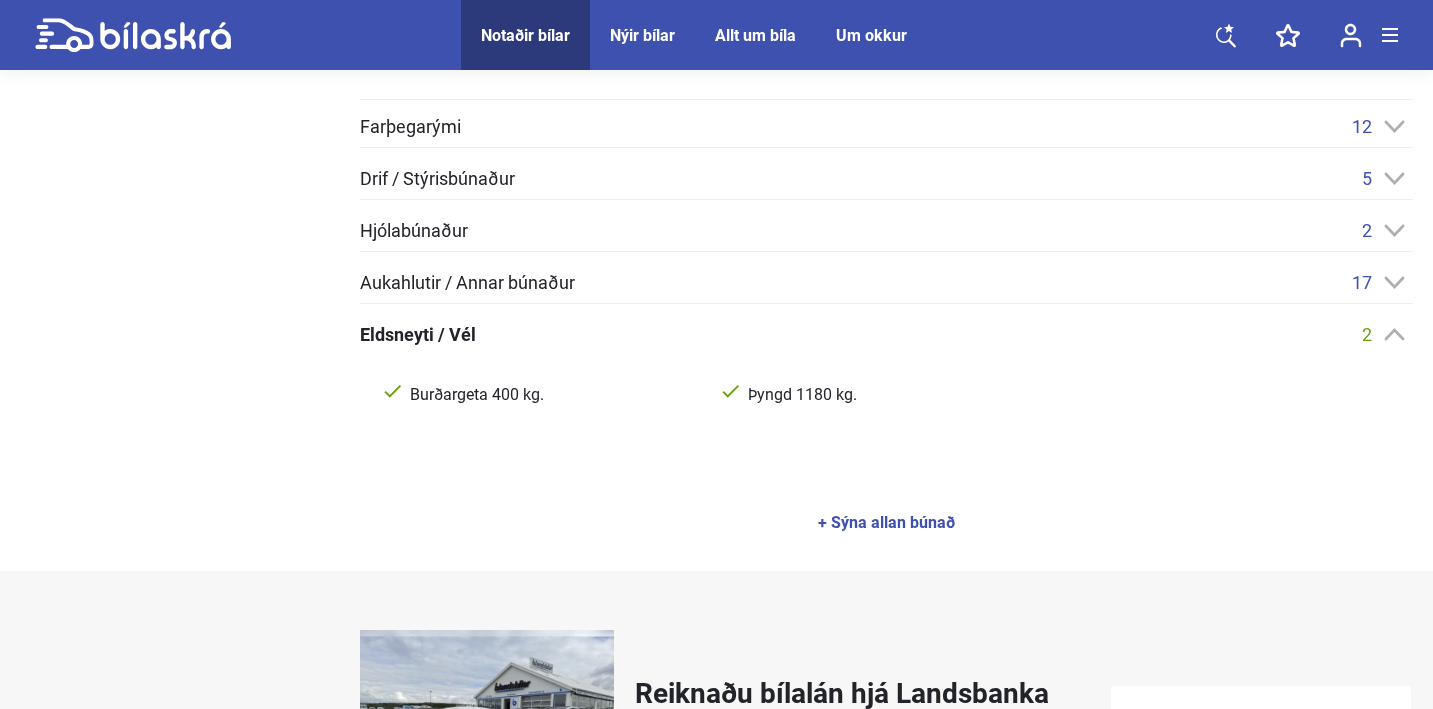 click on "+ Sýna allan búnað" at bounding box center [886, 523] 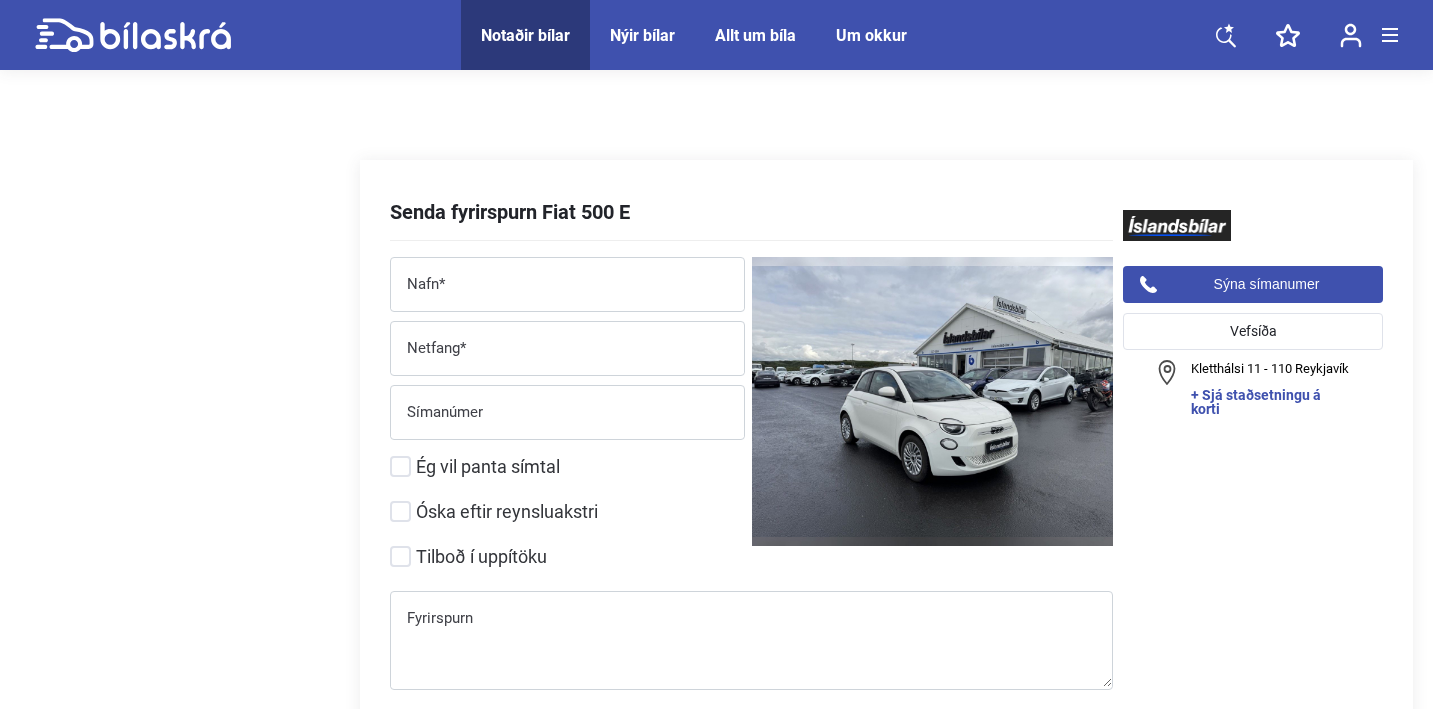 scroll, scrollTop: 7959, scrollLeft: 0, axis: vertical 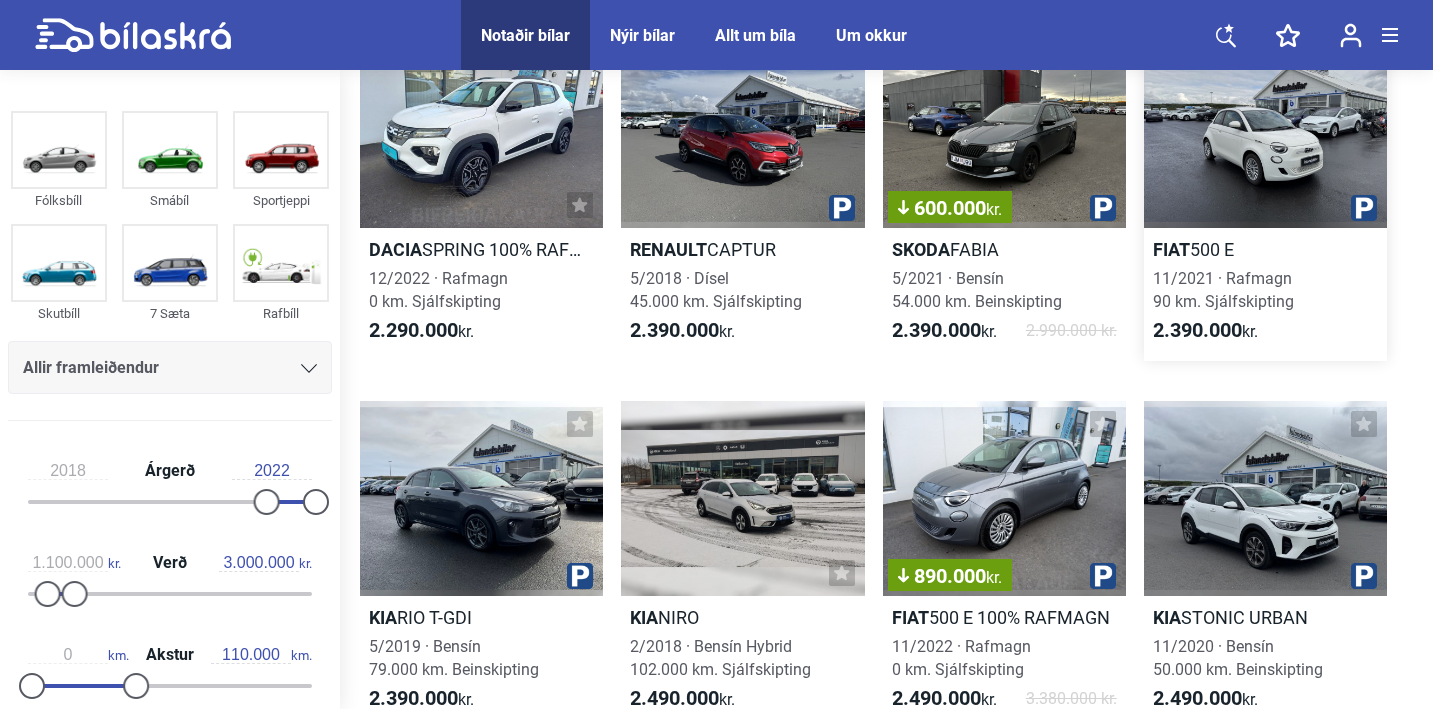 click on "11/2021 · Rafmagn 90 km. Sjálfskipting" at bounding box center [1223, 290] 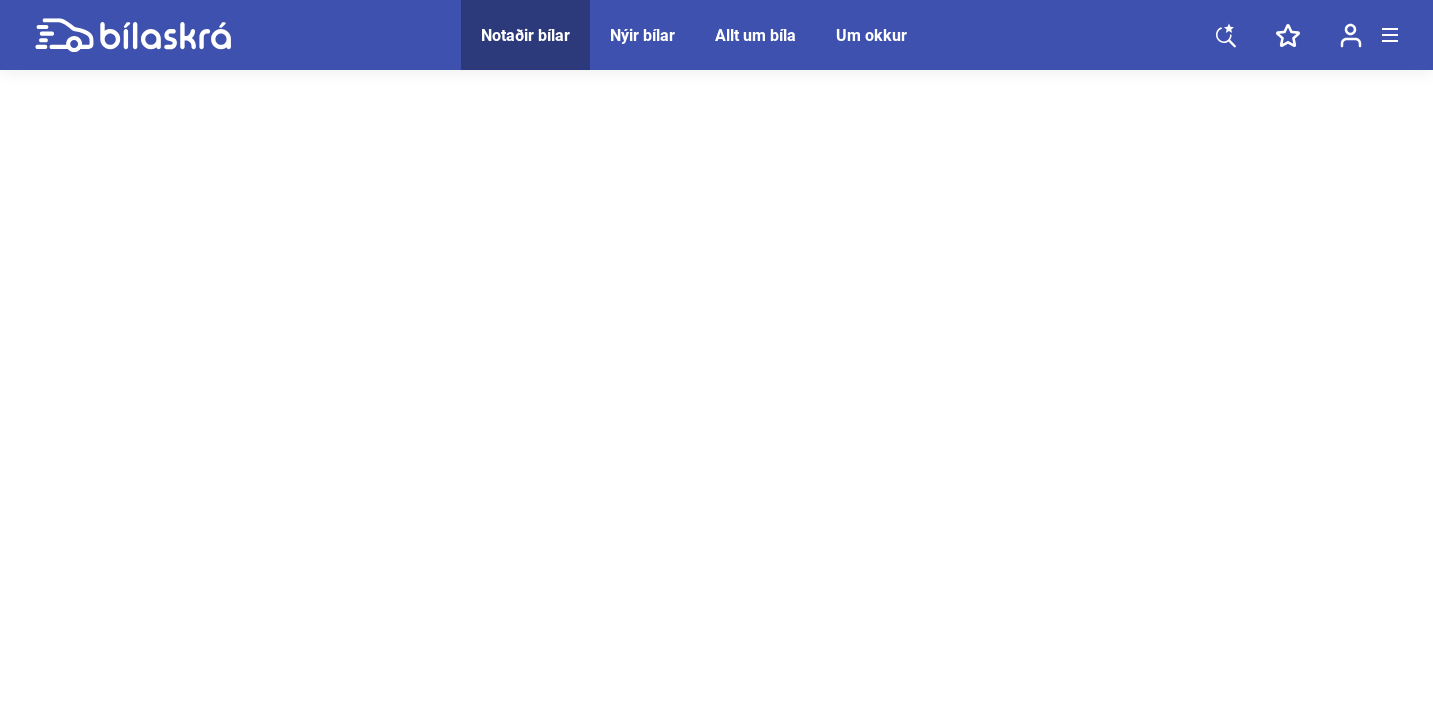 scroll, scrollTop: 0, scrollLeft: 0, axis: both 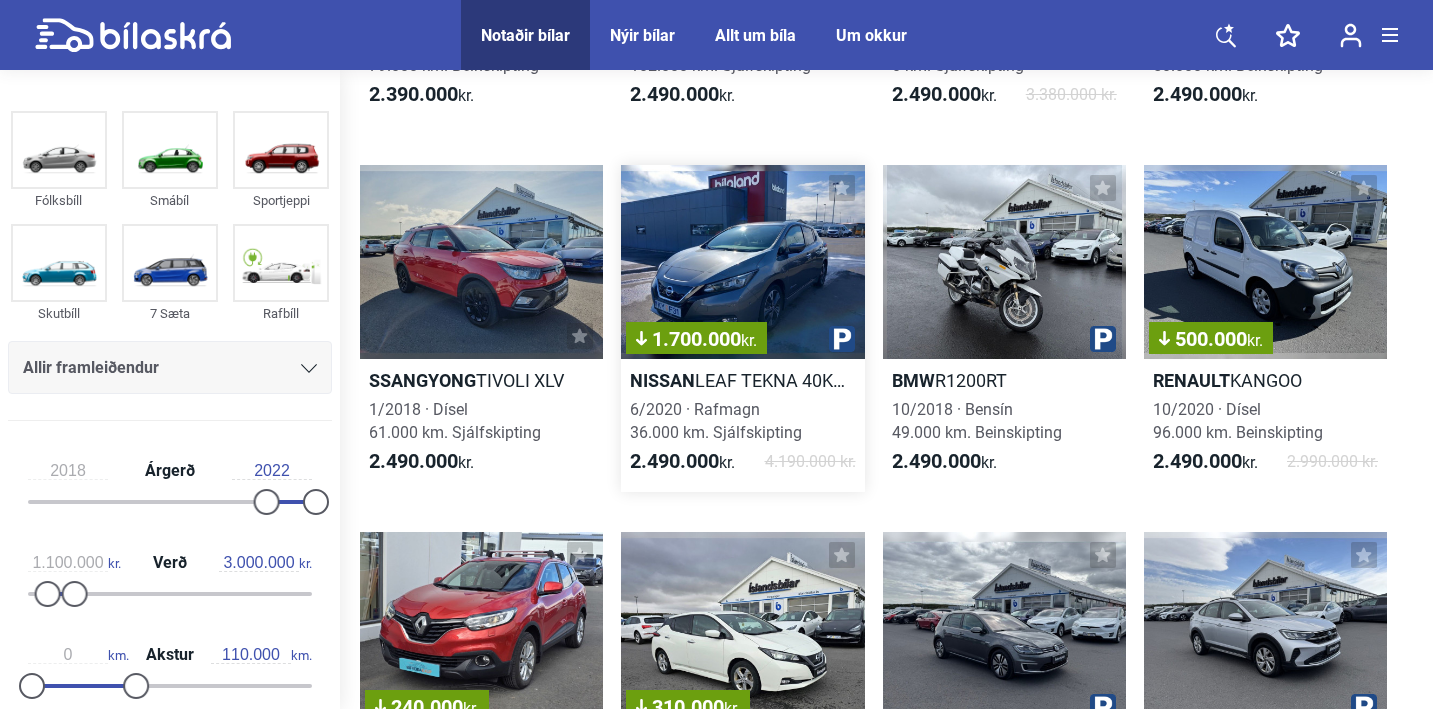 click on "1.700.000
kr." at bounding box center [742, 262] 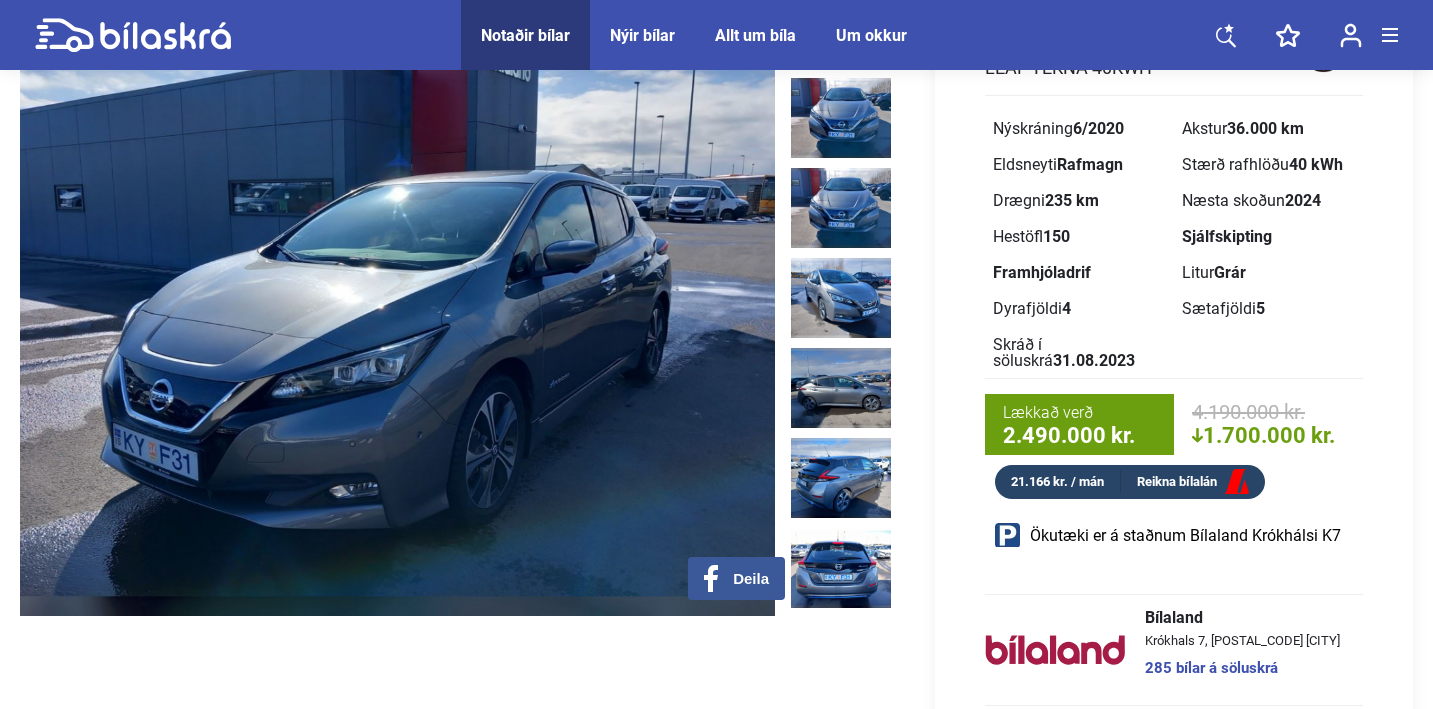 scroll, scrollTop: 10, scrollLeft: 0, axis: vertical 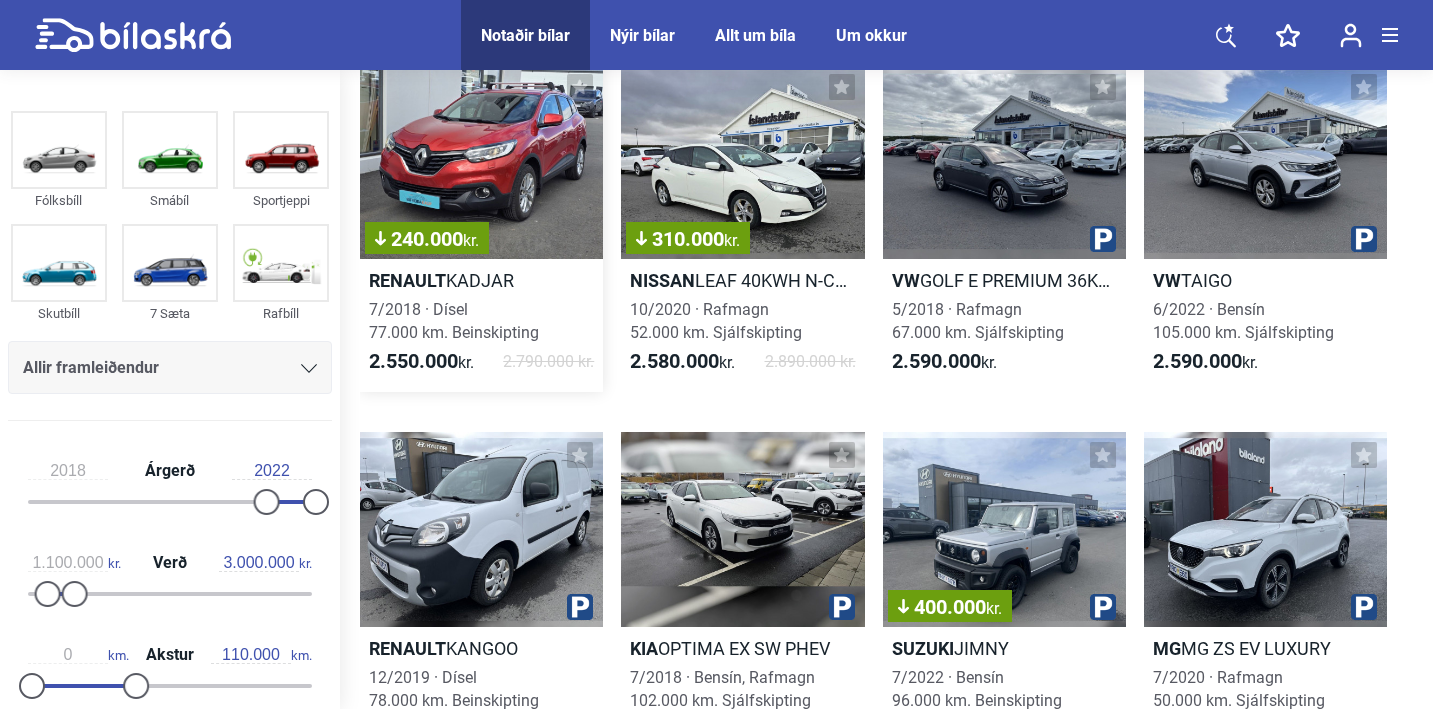 click on "240.000
kr." at bounding box center [481, 161] 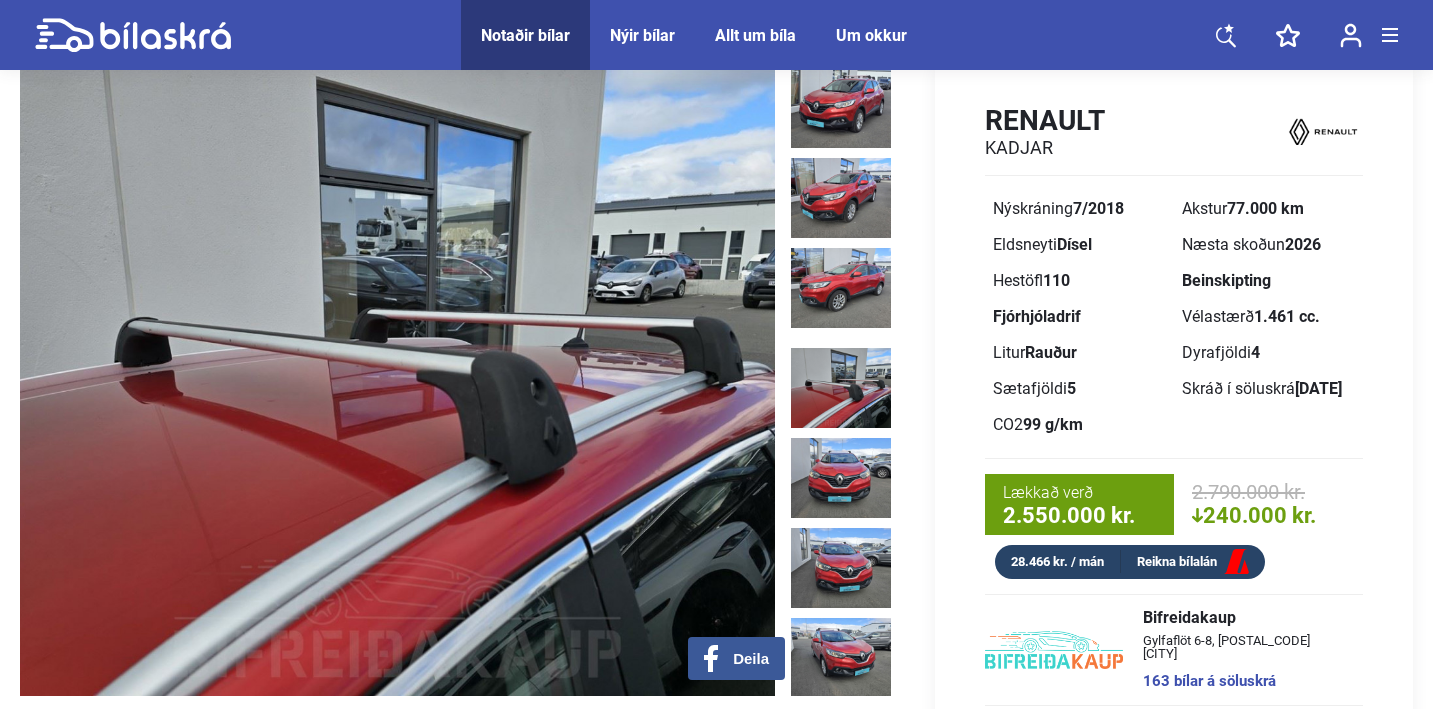 scroll, scrollTop: 144, scrollLeft: 0, axis: vertical 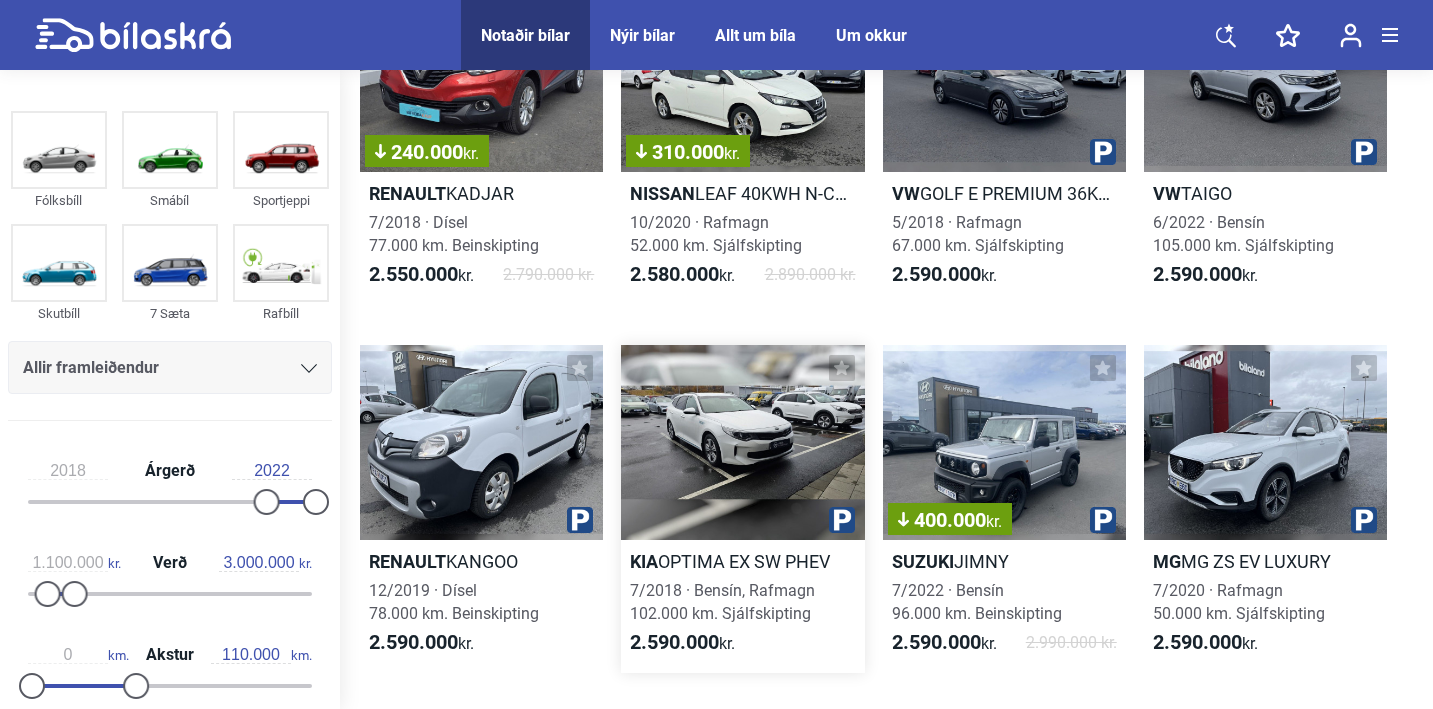 click at bounding box center (742, 442) 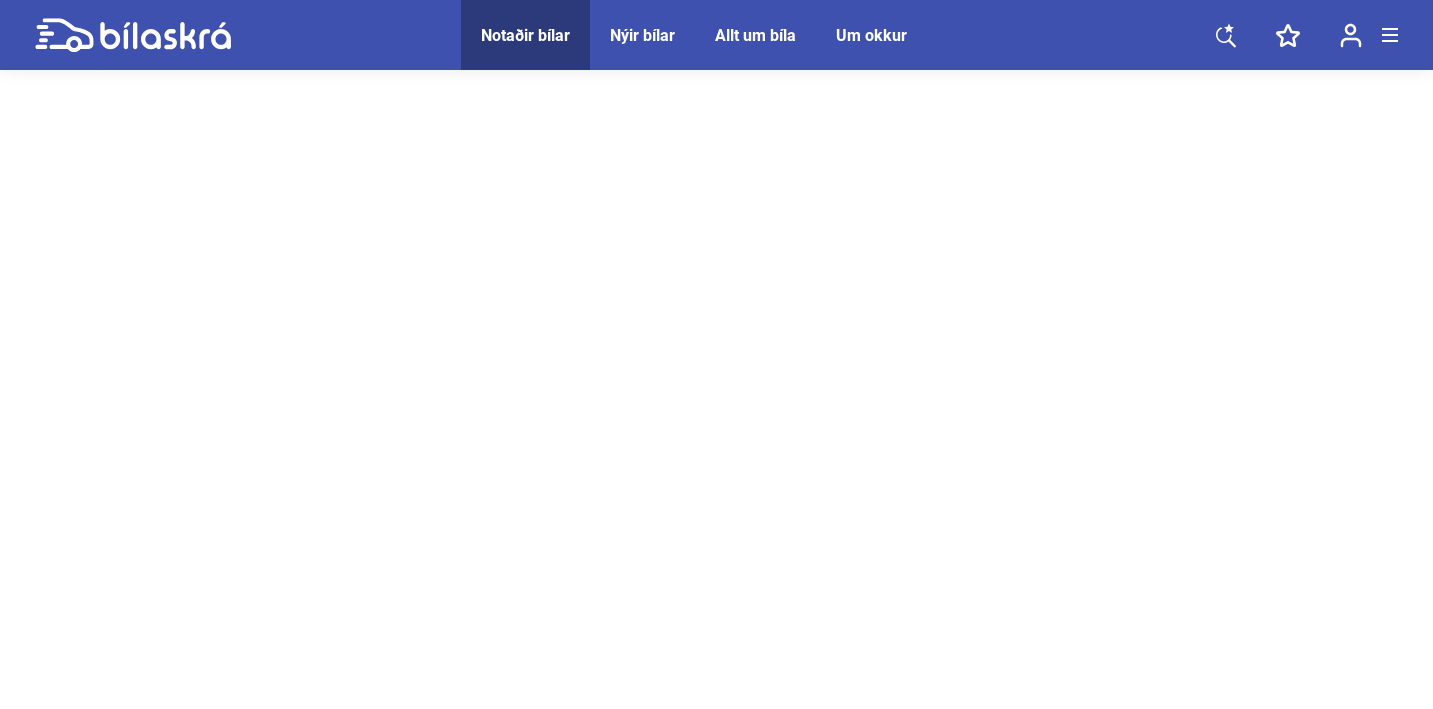 scroll, scrollTop: 0, scrollLeft: 0, axis: both 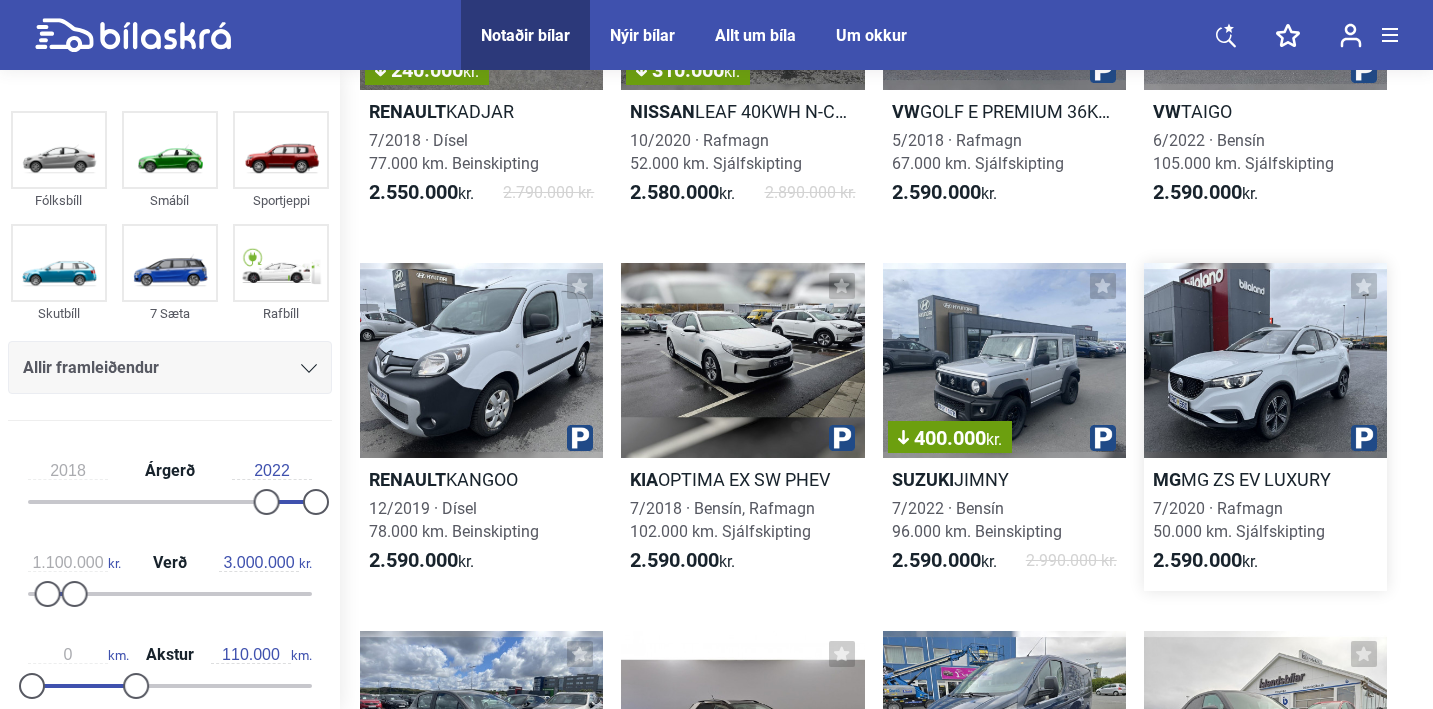 click at bounding box center (1265, 360) 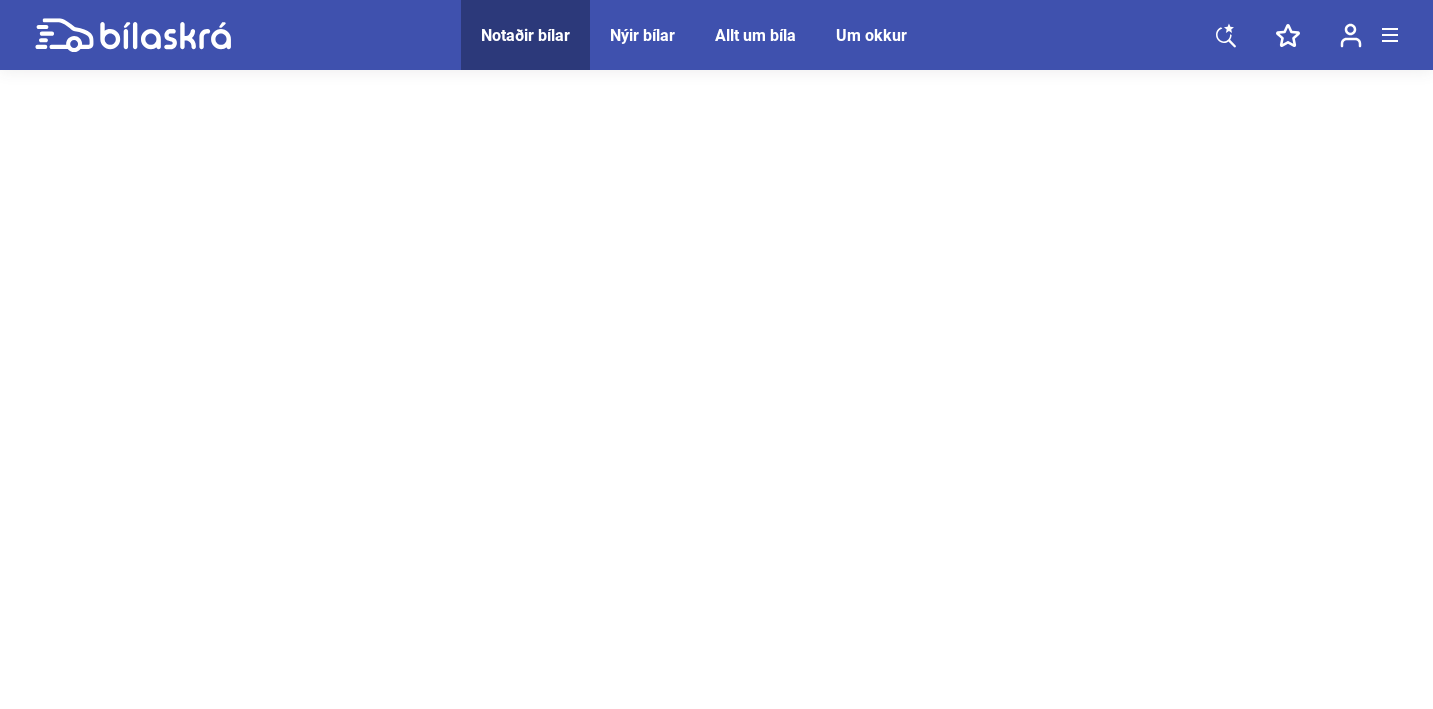 scroll, scrollTop: 0, scrollLeft: 0, axis: both 